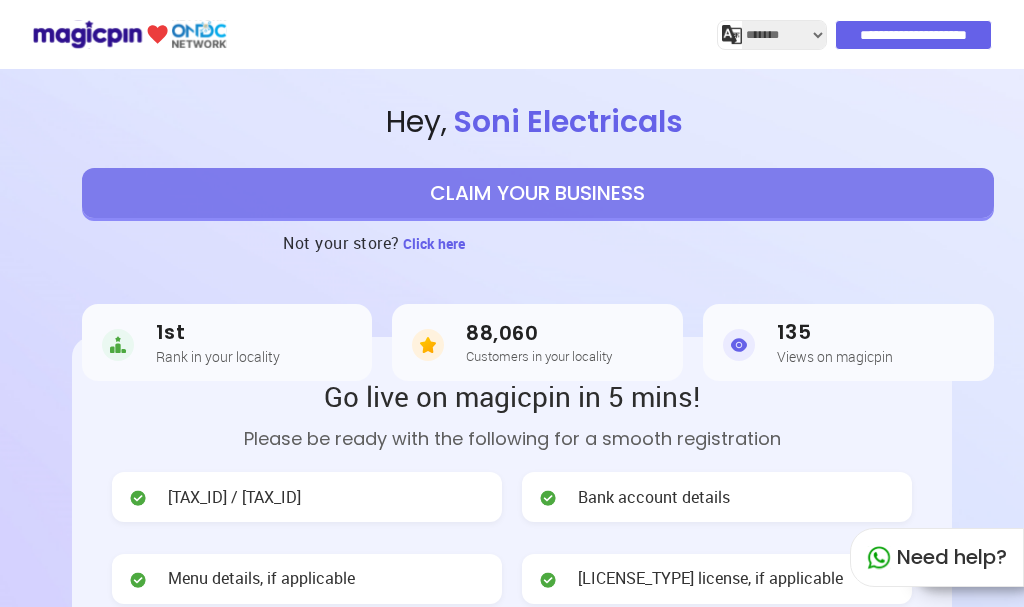 select on "*******" 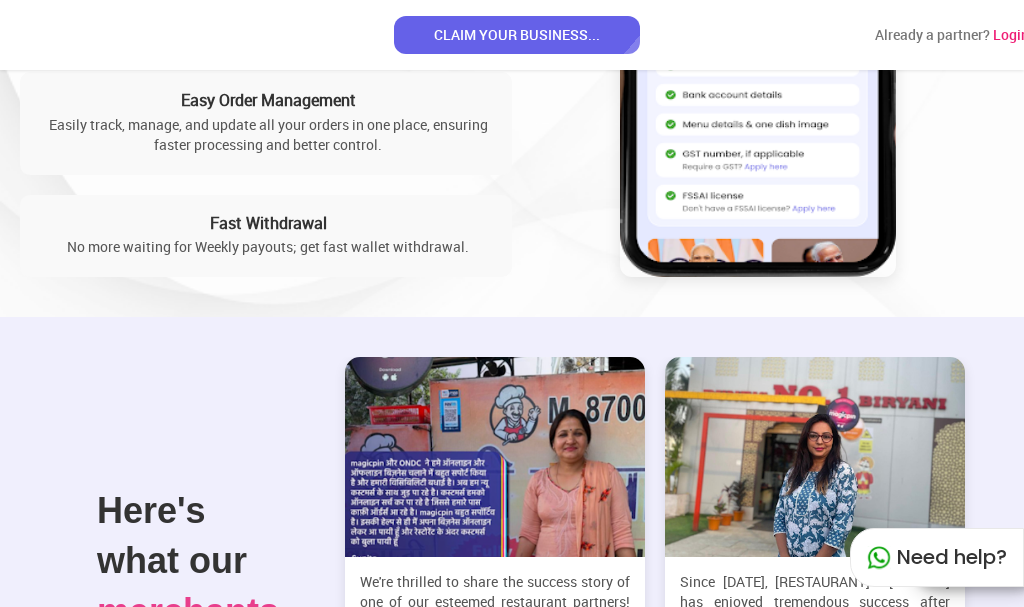 scroll, scrollTop: 2419, scrollLeft: 0, axis: vertical 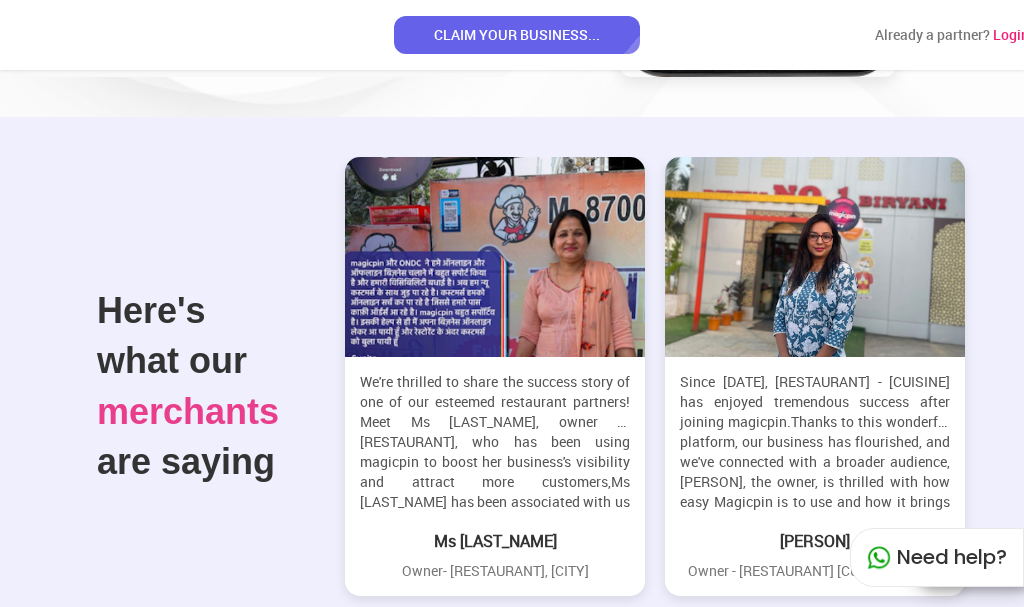 click at bounding box center [495, 257] 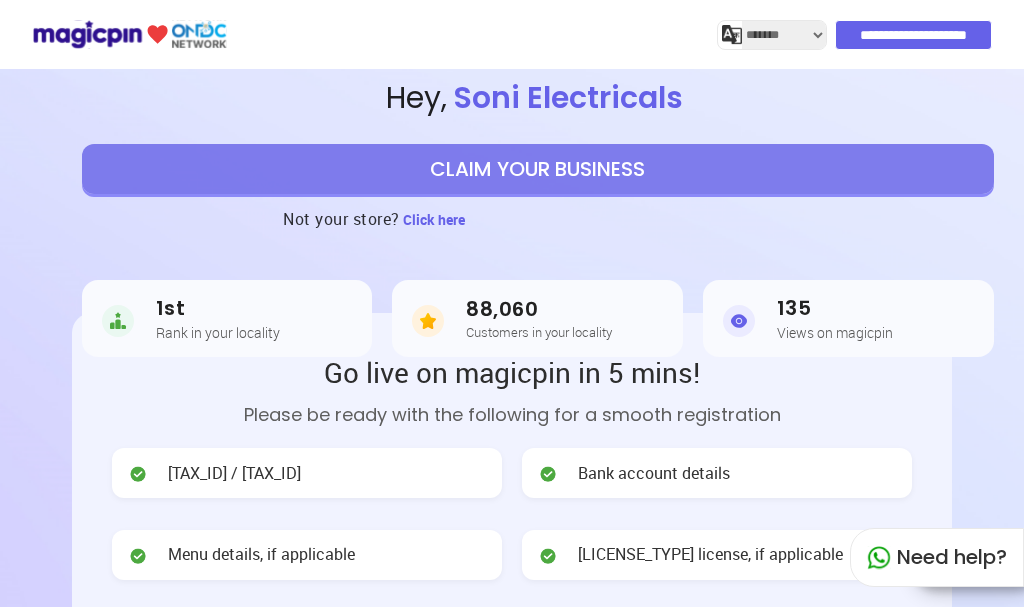 scroll, scrollTop: 0, scrollLeft: 0, axis: both 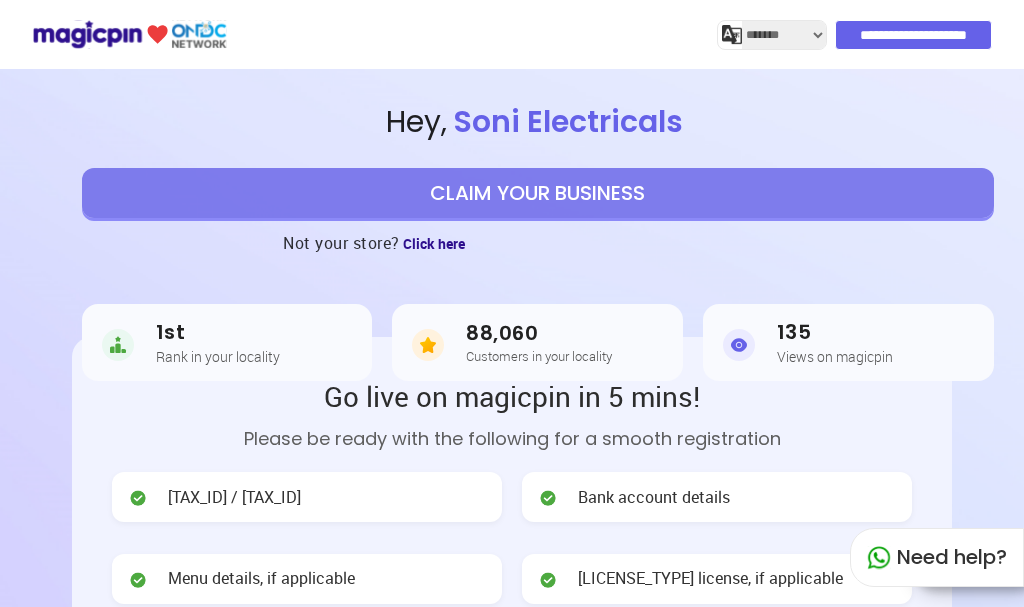 click on "Click here" at bounding box center [434, 243] 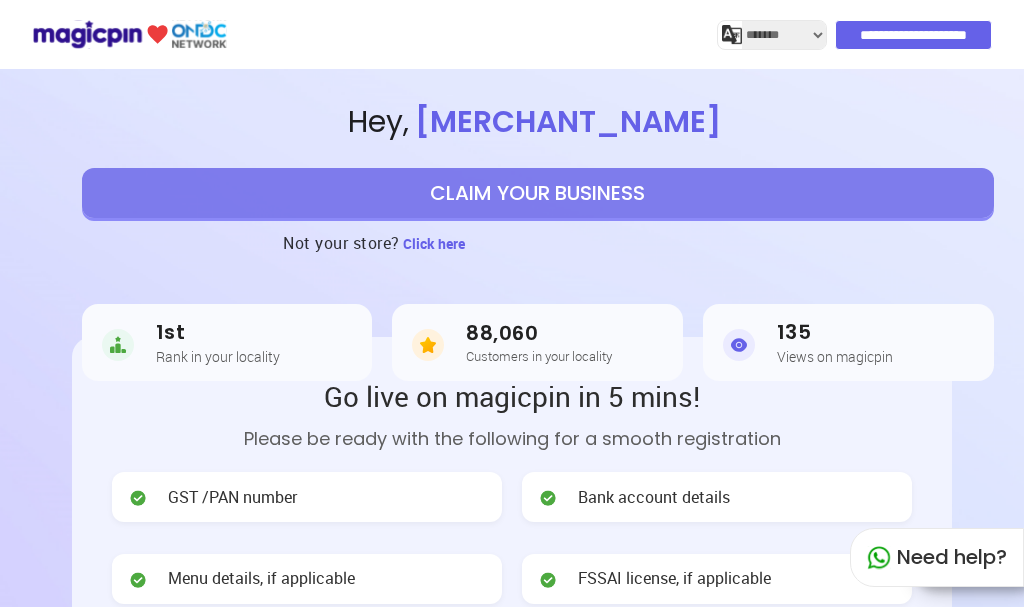 select on "*******" 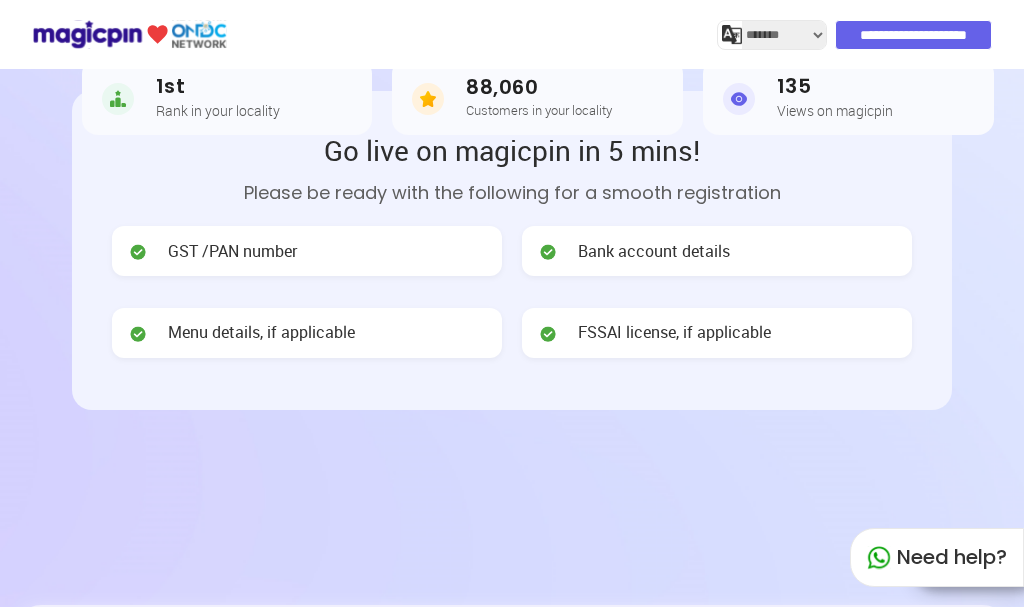 scroll, scrollTop: 0, scrollLeft: 0, axis: both 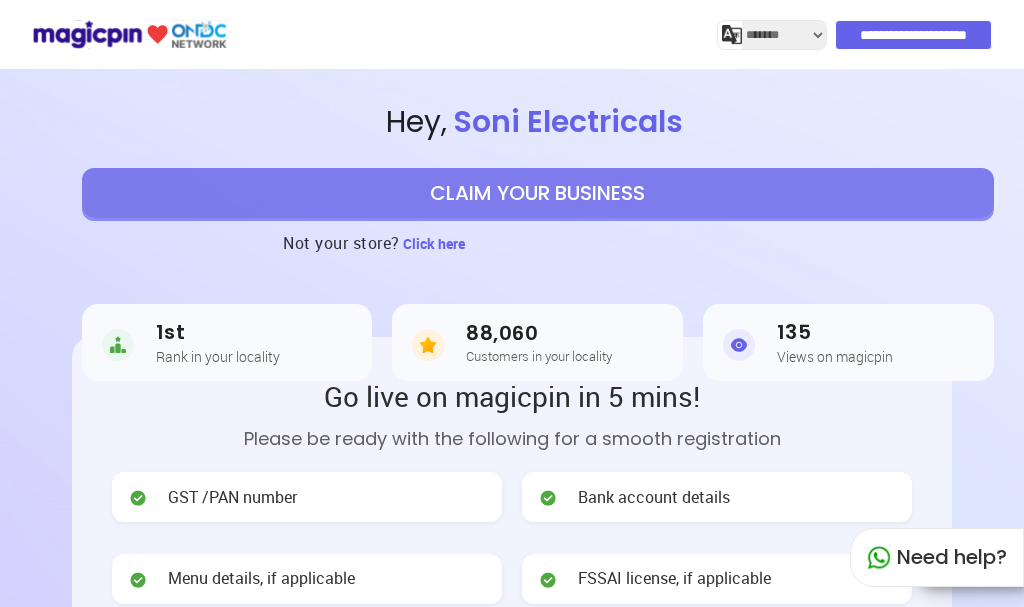 select on "*******" 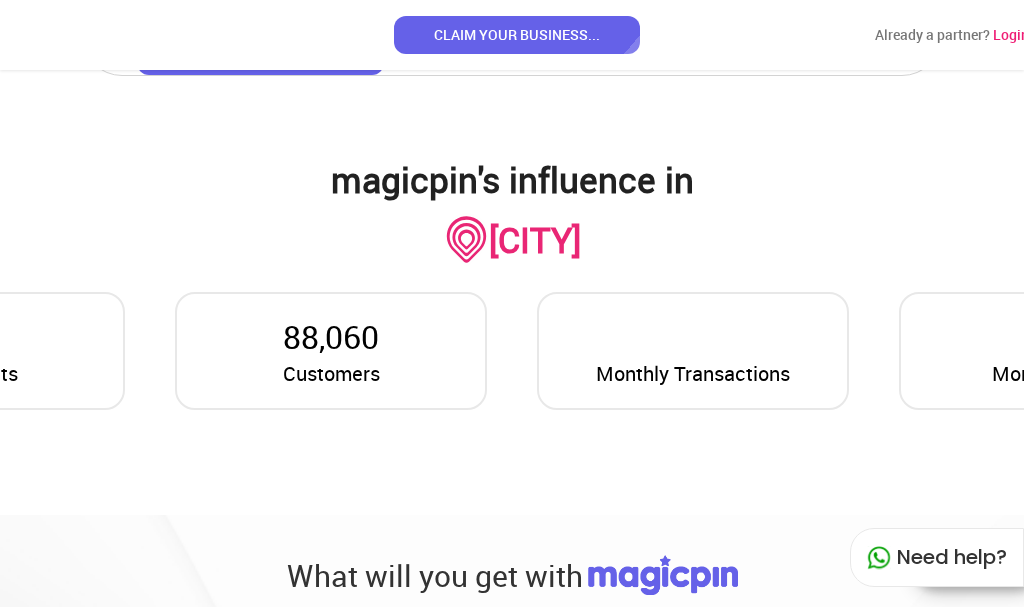 scroll, scrollTop: 1300, scrollLeft: 0, axis: vertical 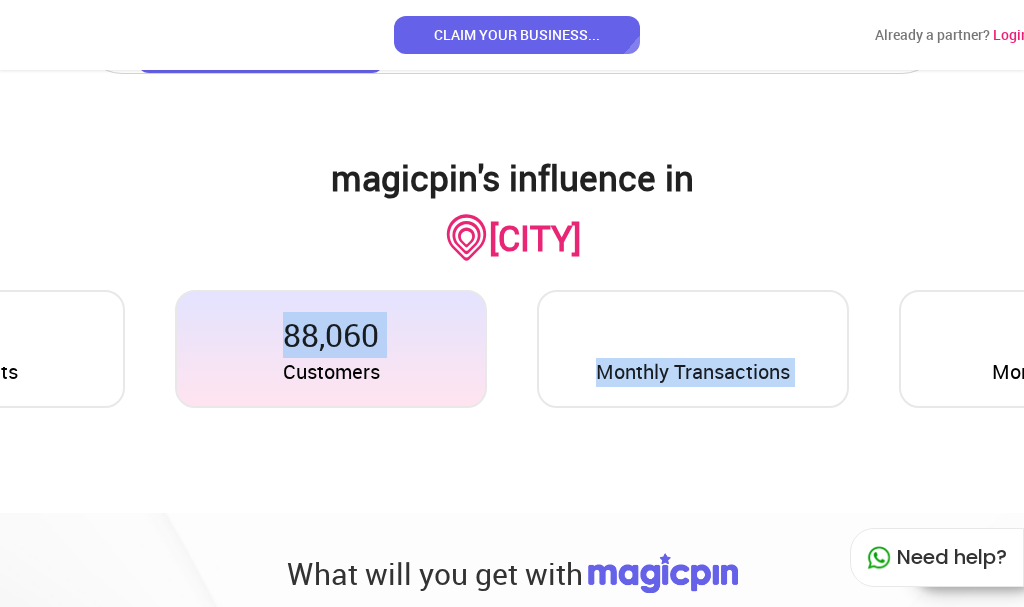 drag, startPoint x: 909, startPoint y: 434, endPoint x: 452, endPoint y: 426, distance: 457.07 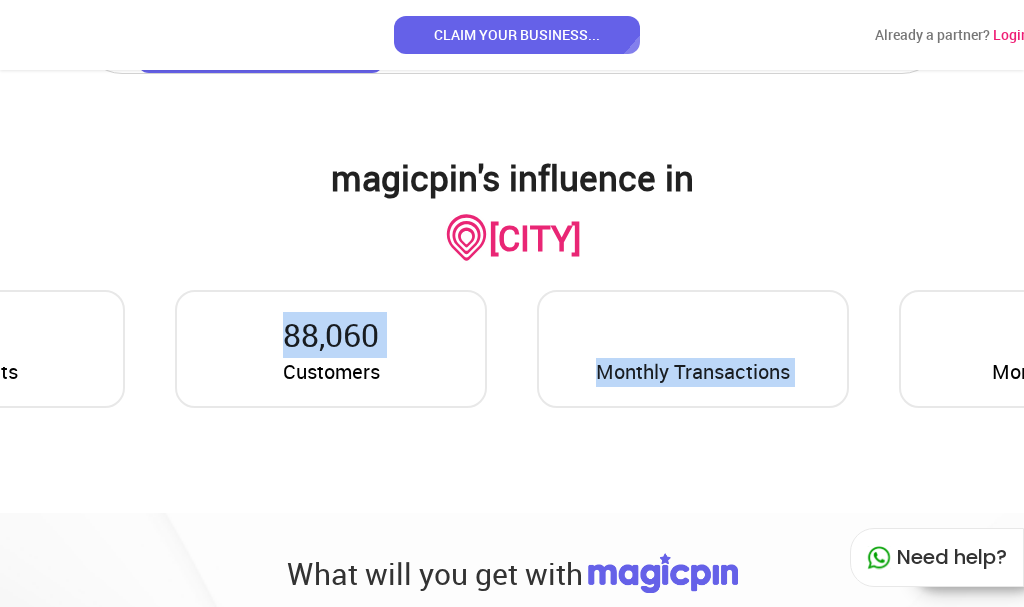 drag, startPoint x: 785, startPoint y: 255, endPoint x: 611, endPoint y: 260, distance: 174.07182 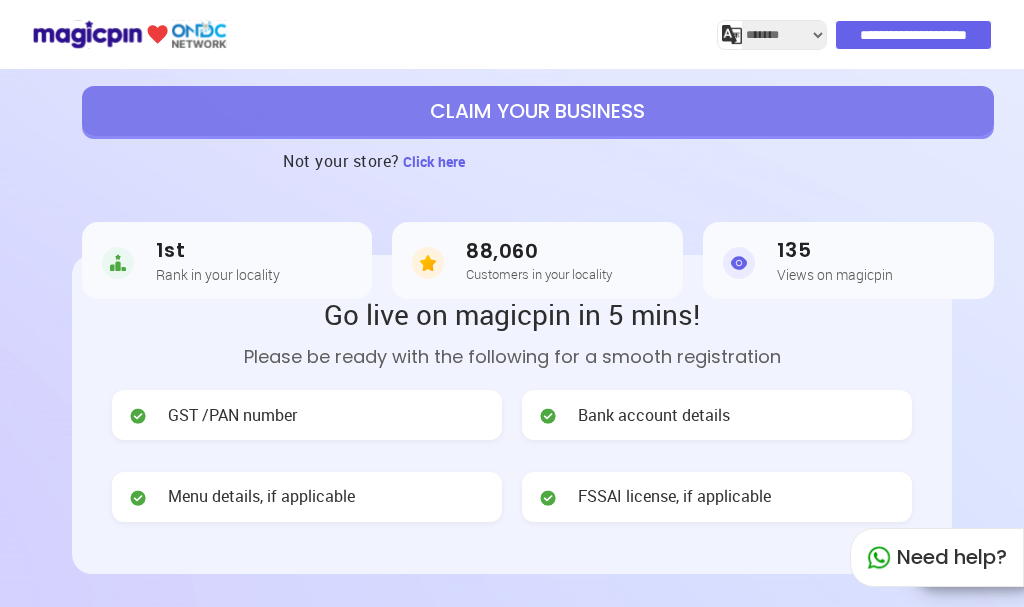 scroll, scrollTop: 0, scrollLeft: 0, axis: both 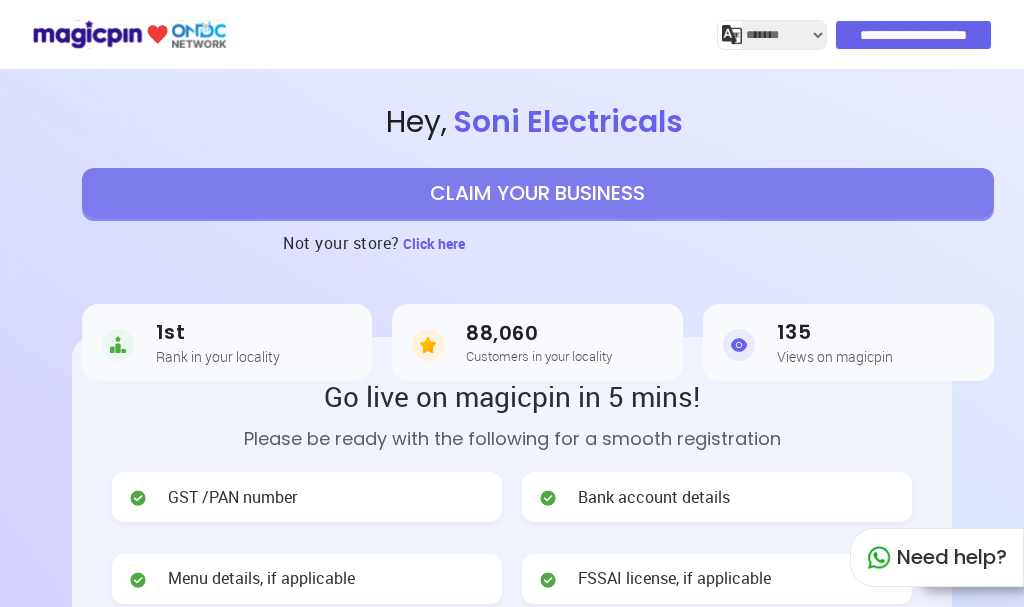 click on "CLAIM YOUR BUSINESS" at bounding box center (538, 193) 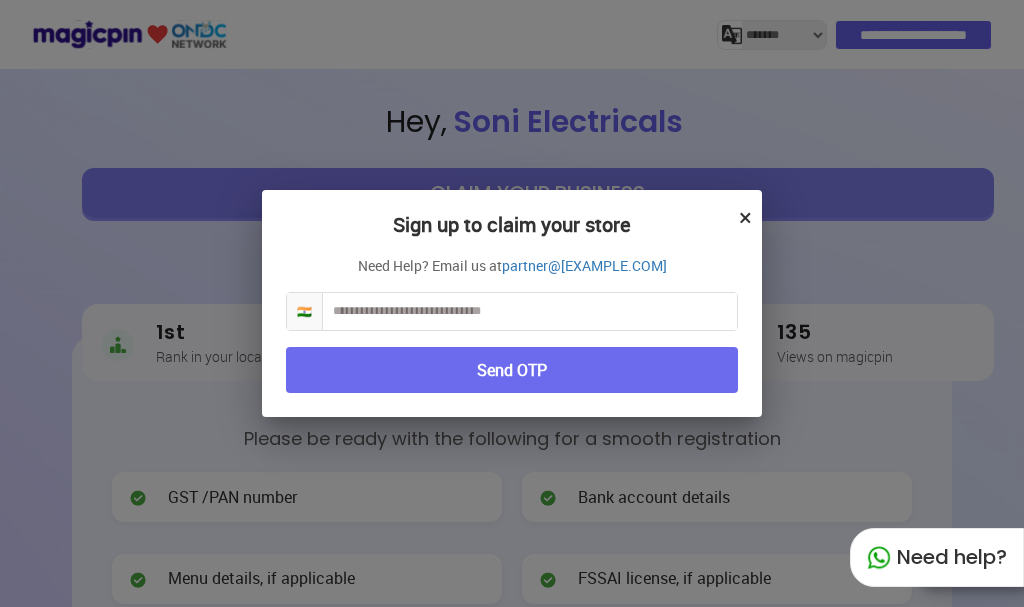 click on "×" at bounding box center (745, 217) 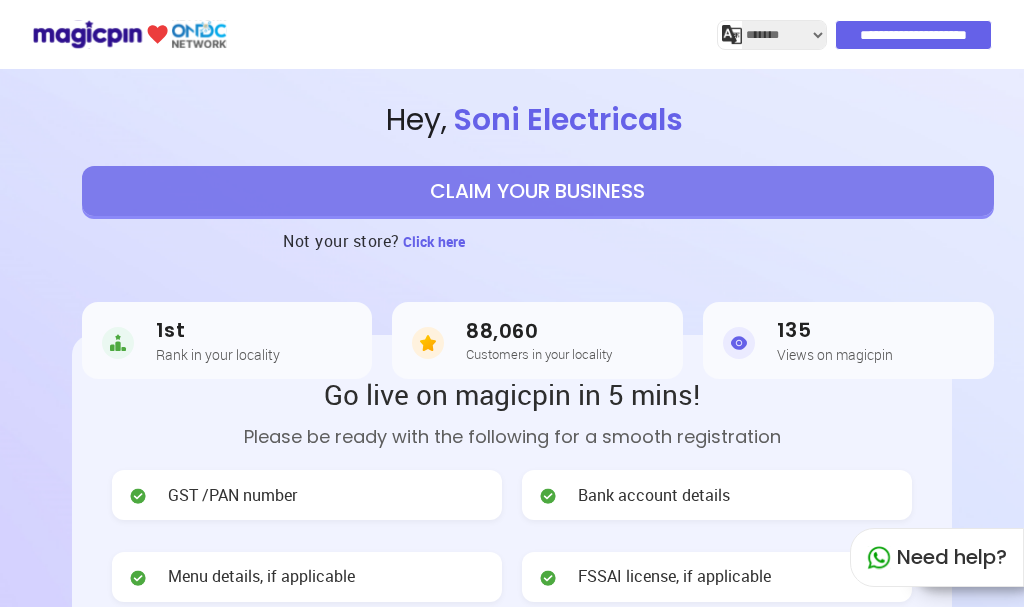 scroll, scrollTop: 0, scrollLeft: 0, axis: both 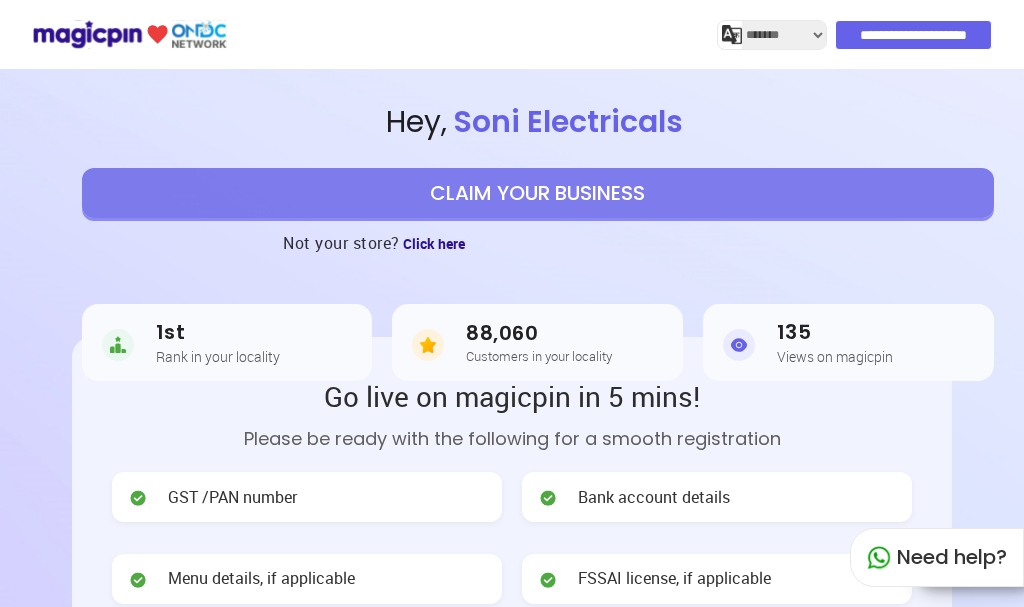 click on "Click here" at bounding box center (434, 243) 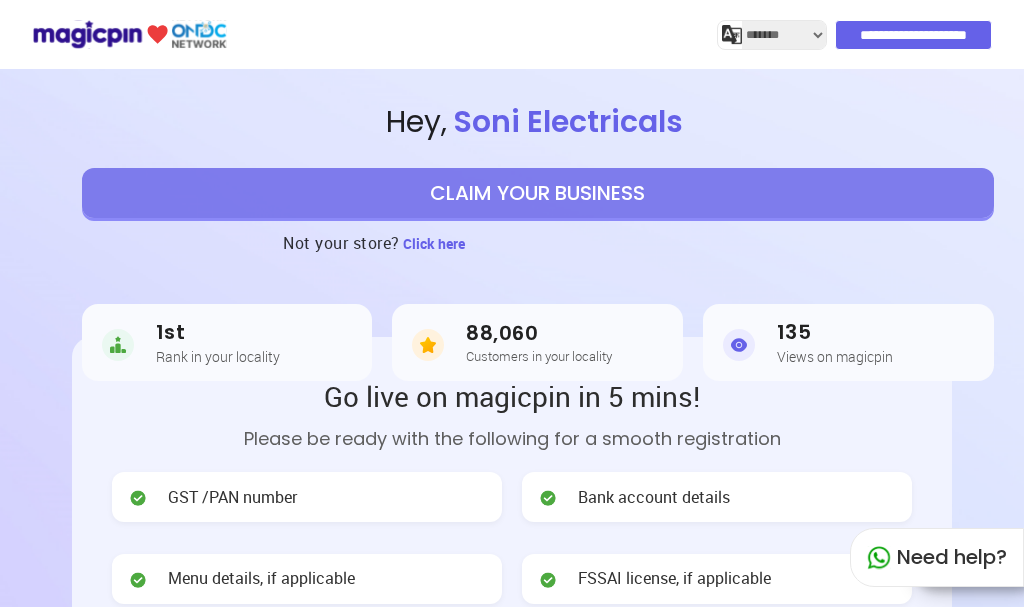 select on "*******" 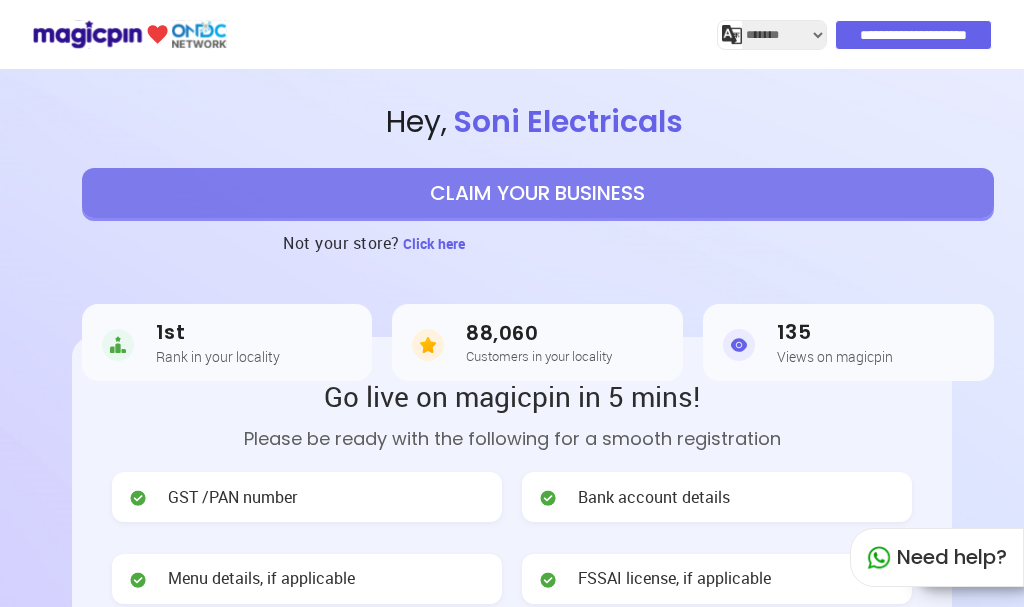 click at bounding box center [739, 345] 